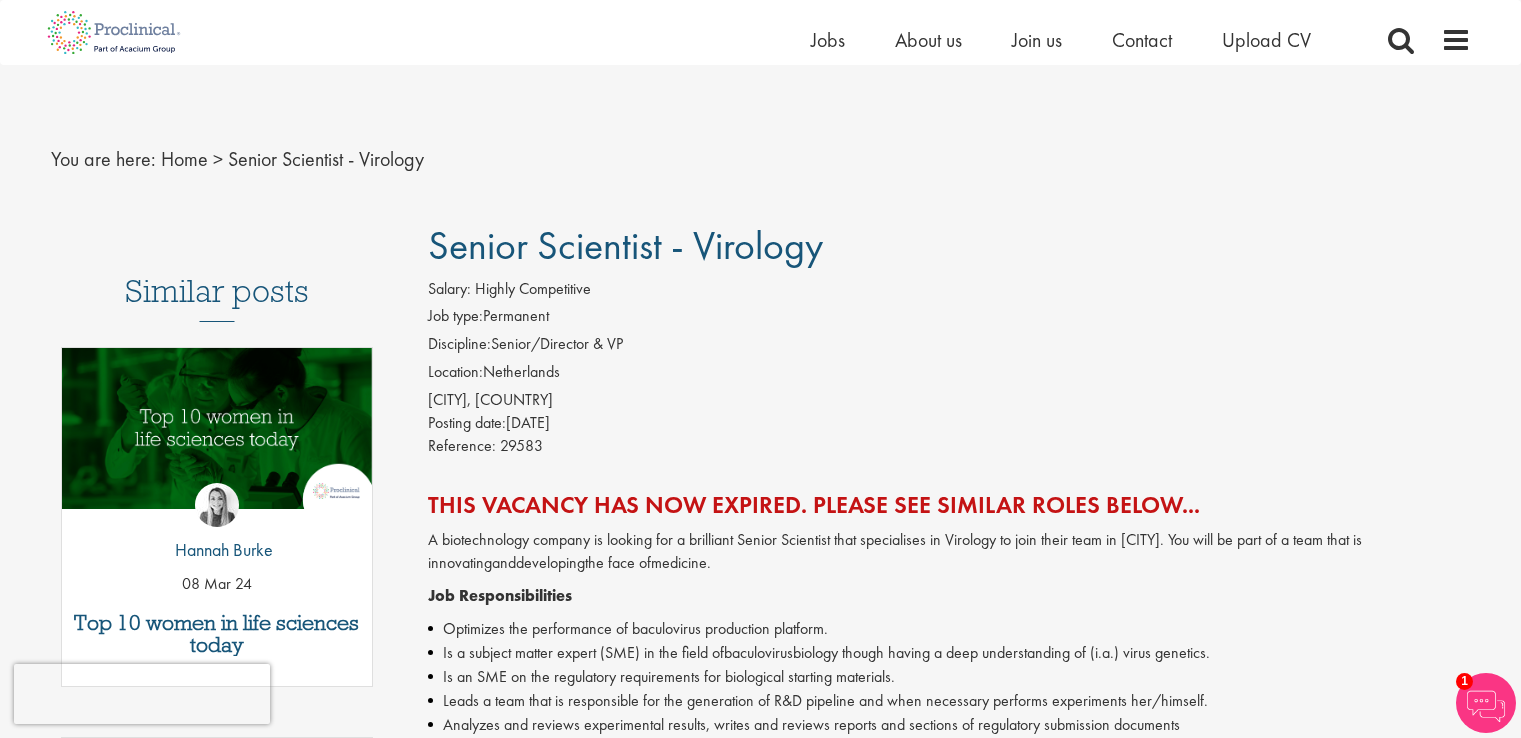 scroll, scrollTop: 99, scrollLeft: 0, axis: vertical 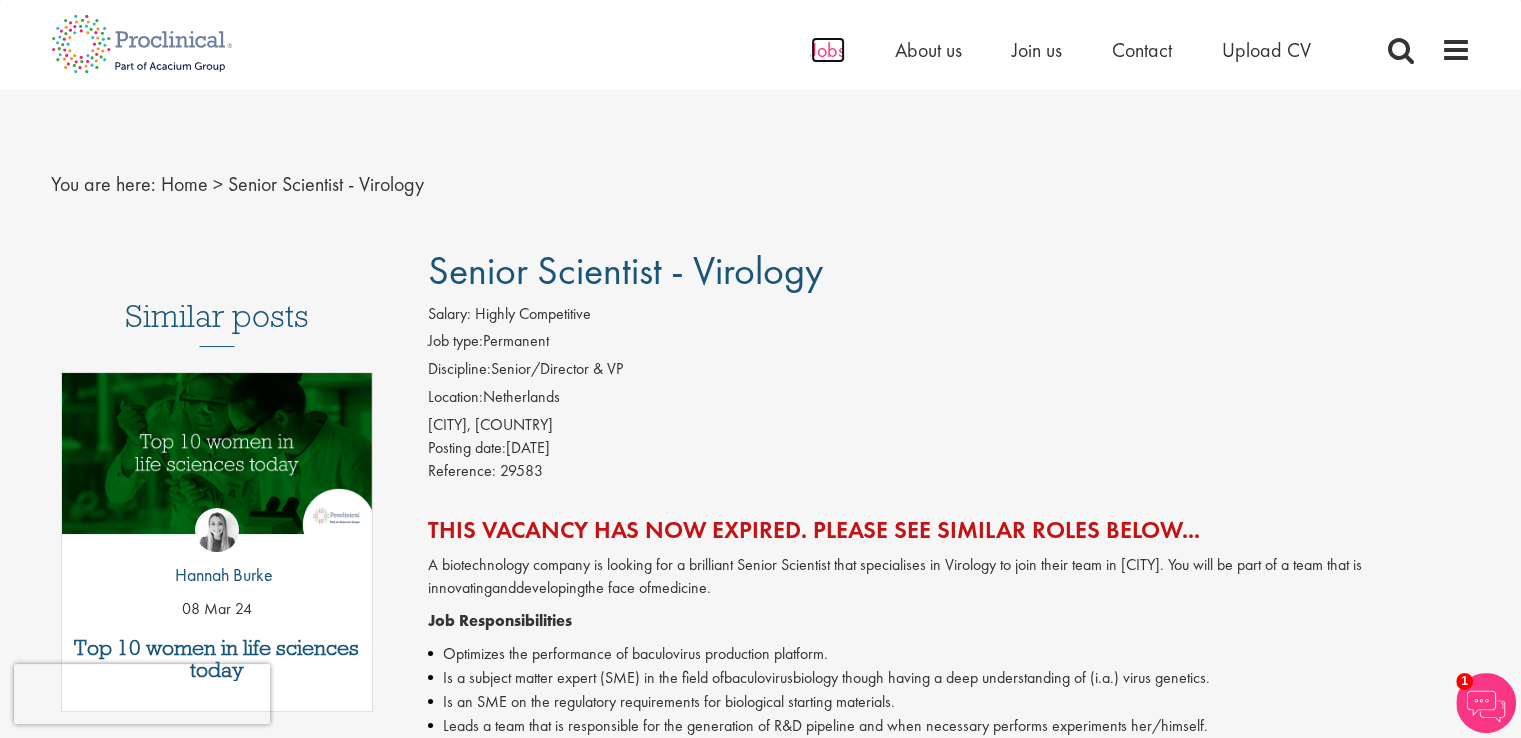 click on "Jobs" at bounding box center (828, 50) 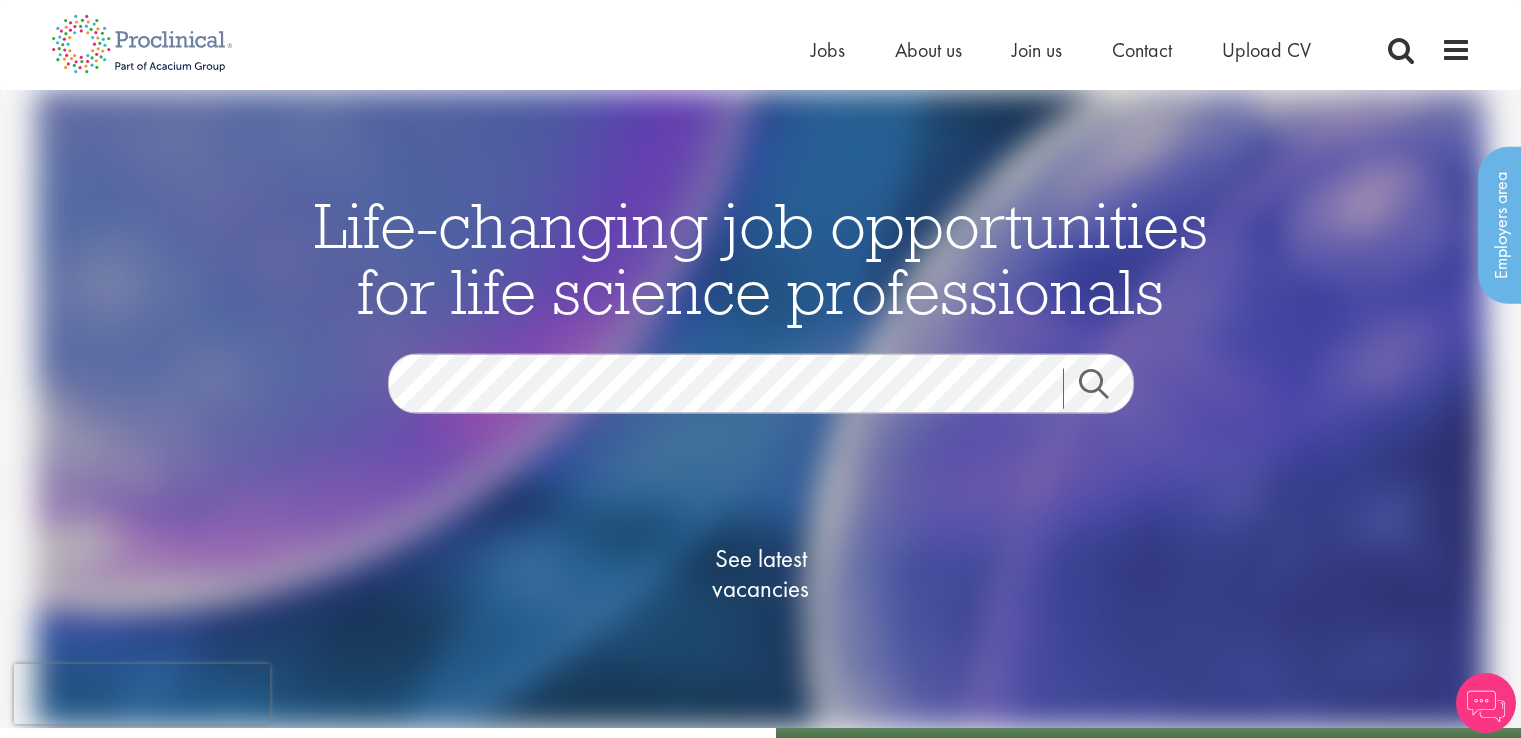 scroll, scrollTop: 0, scrollLeft: 0, axis: both 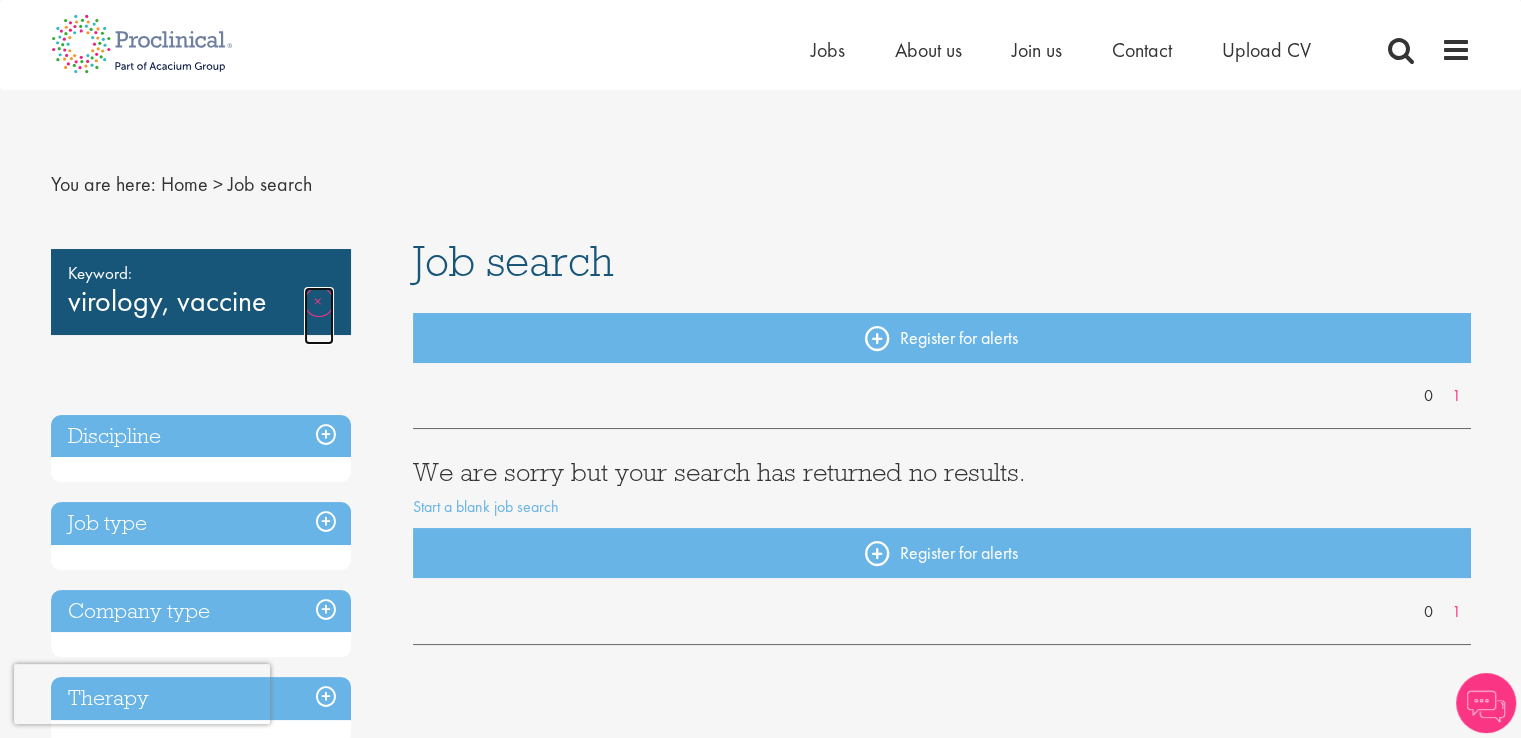 click on "Remove" at bounding box center (319, 316) 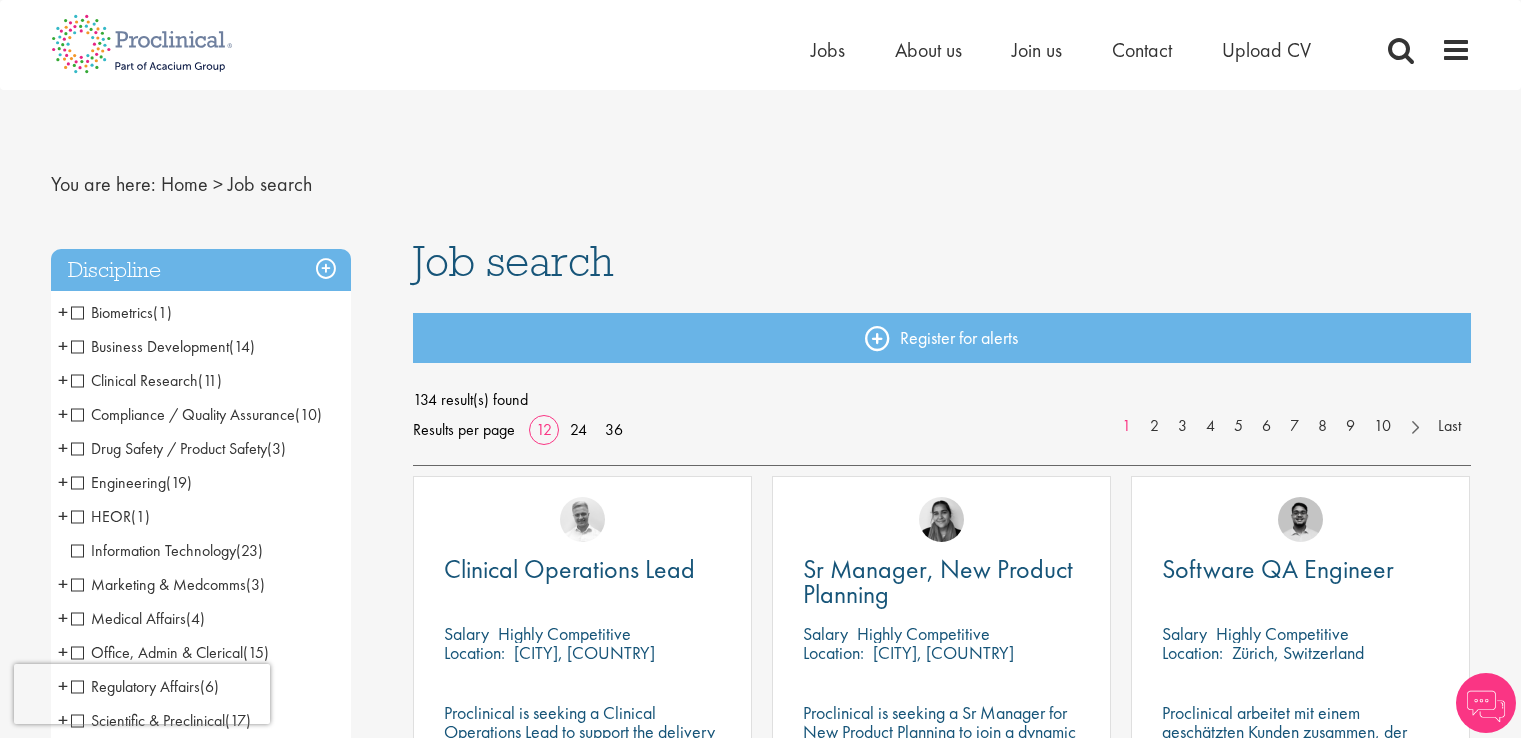 scroll, scrollTop: 0, scrollLeft: 0, axis: both 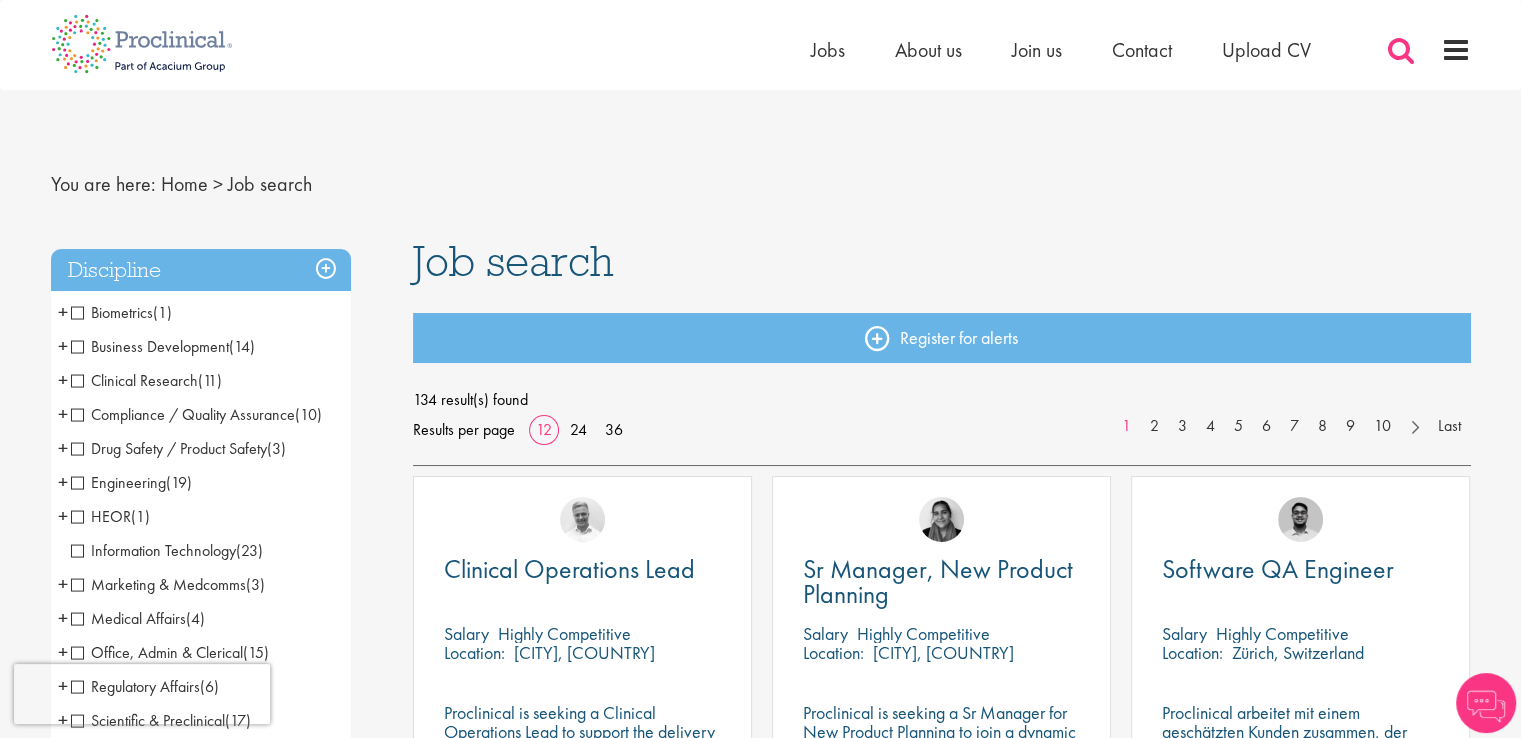 click at bounding box center (1401, 50) 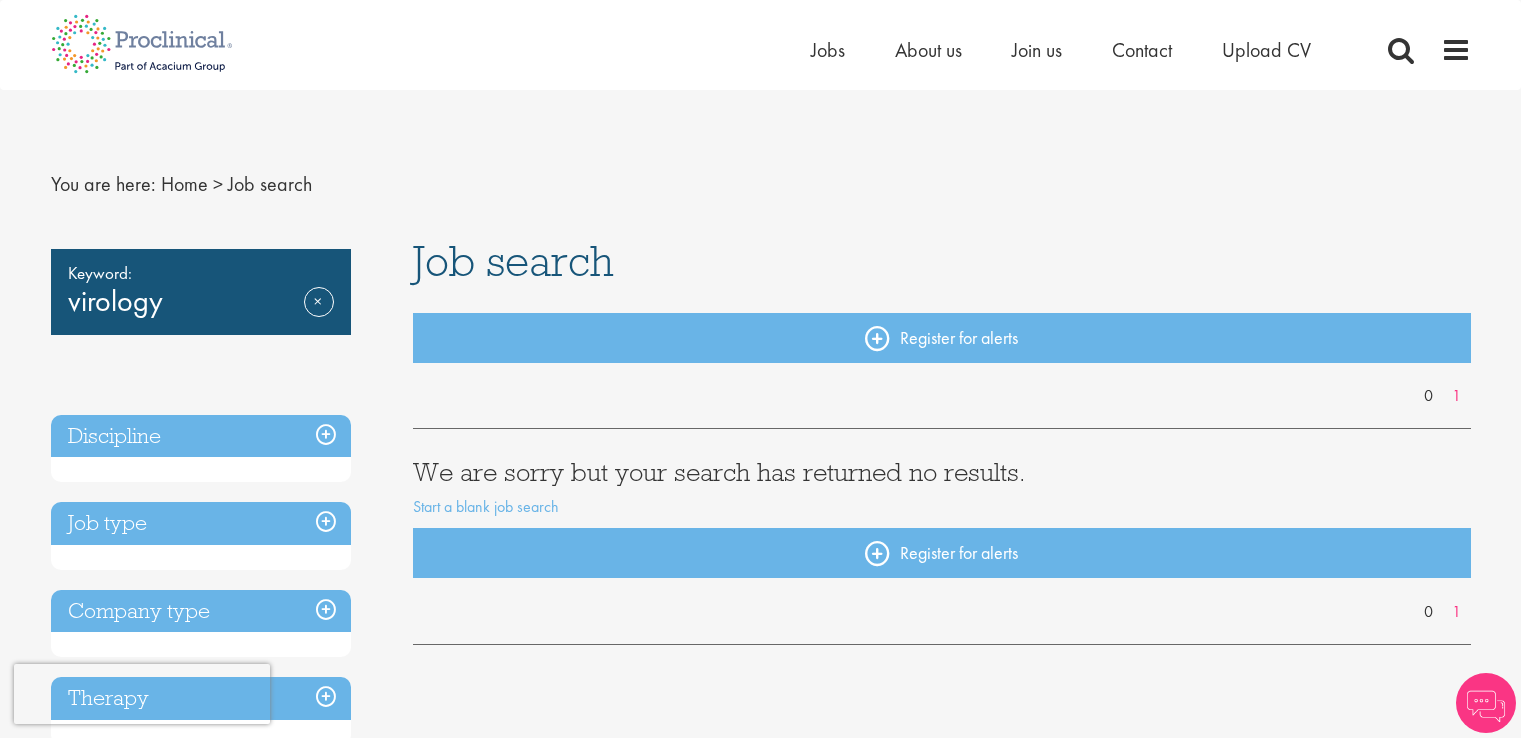 scroll, scrollTop: 0, scrollLeft: 0, axis: both 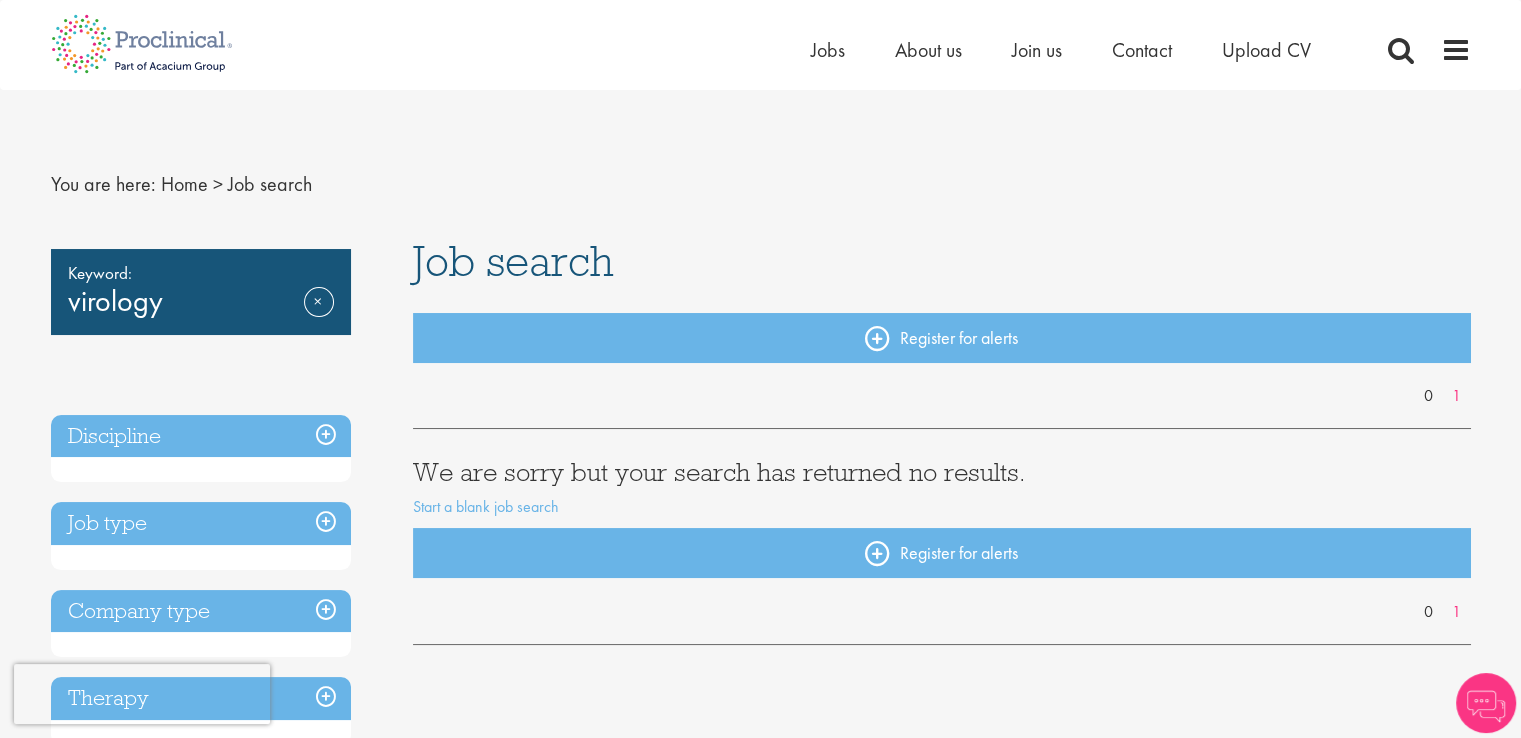 click on "Discipline" at bounding box center [201, 436] 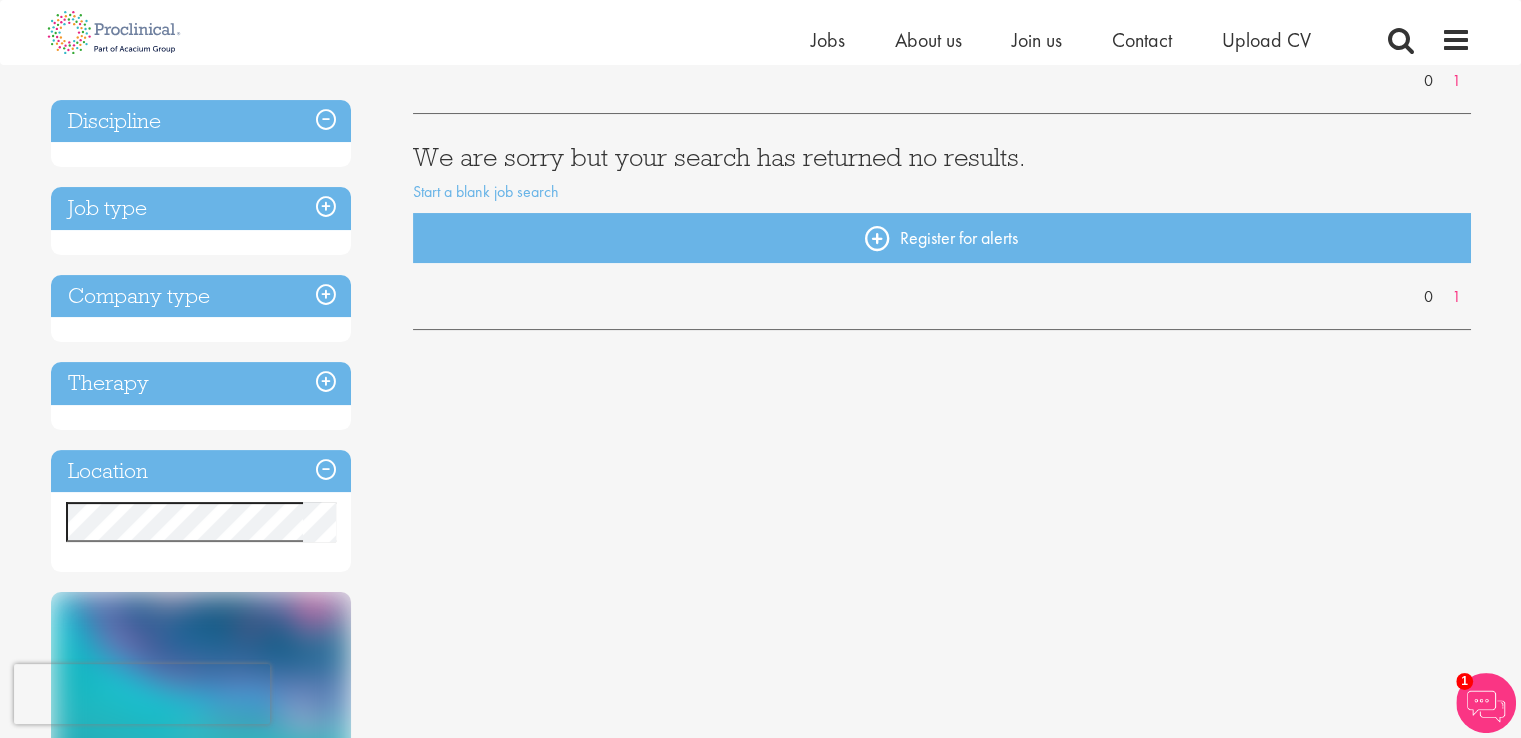scroll, scrollTop: 0, scrollLeft: 0, axis: both 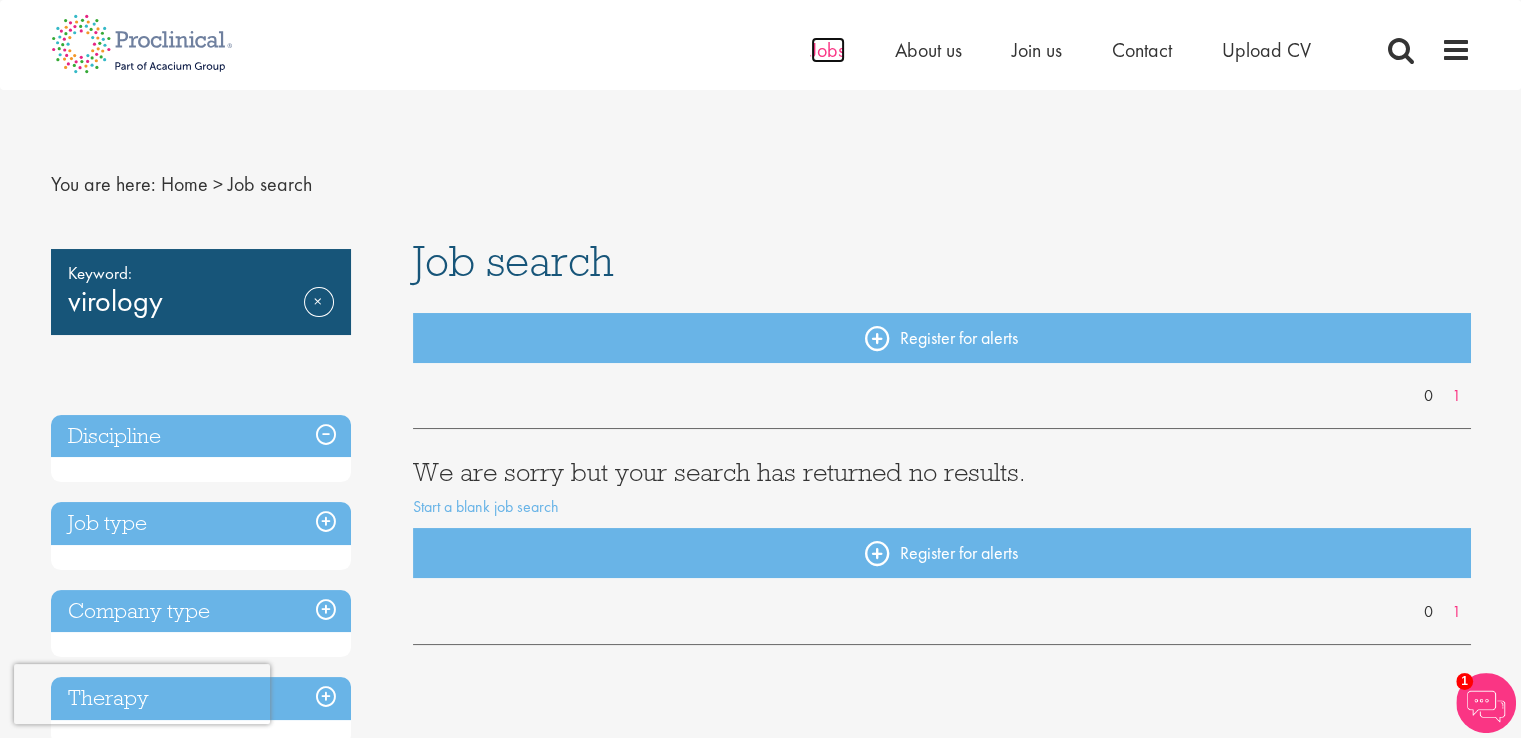 click on "Jobs" at bounding box center [828, 50] 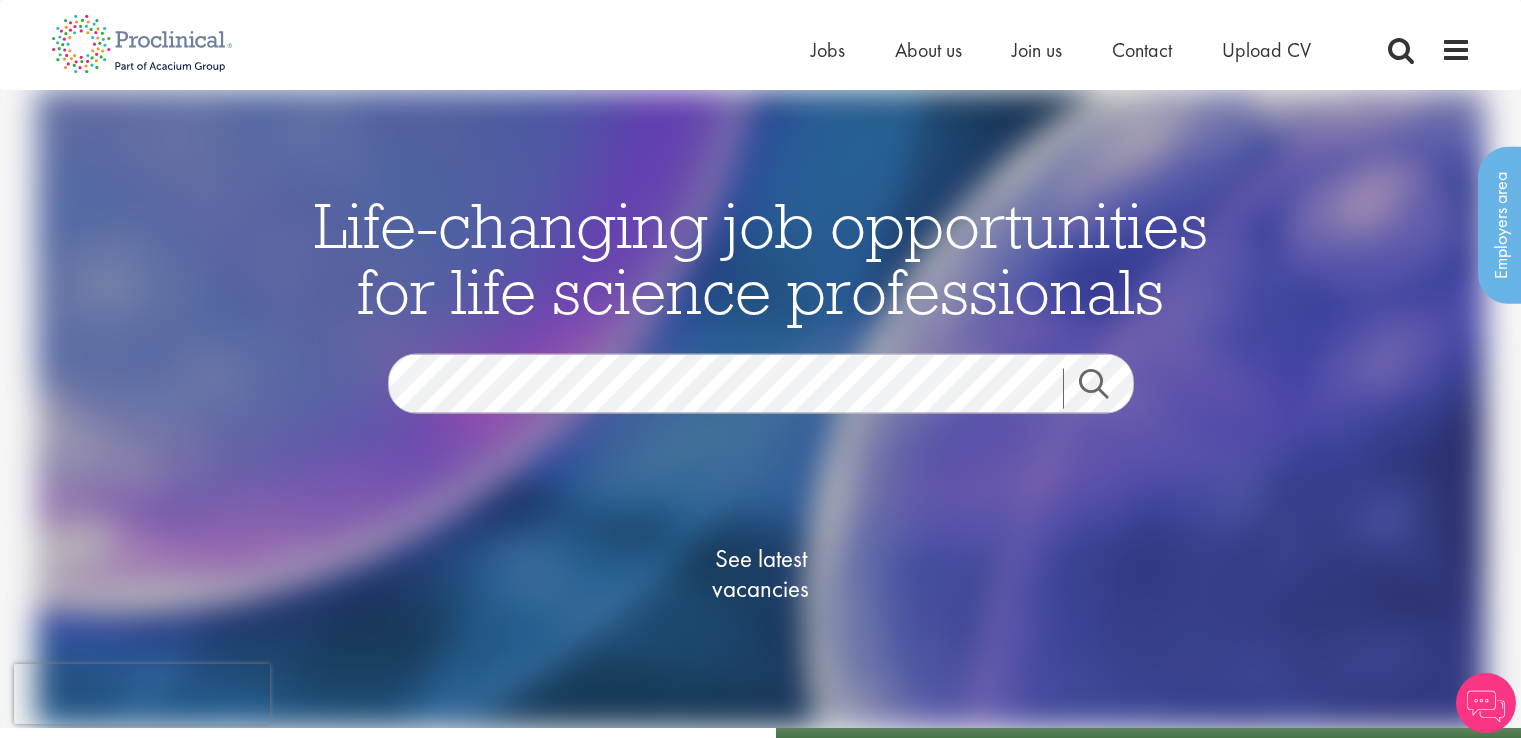 scroll, scrollTop: 0, scrollLeft: 0, axis: both 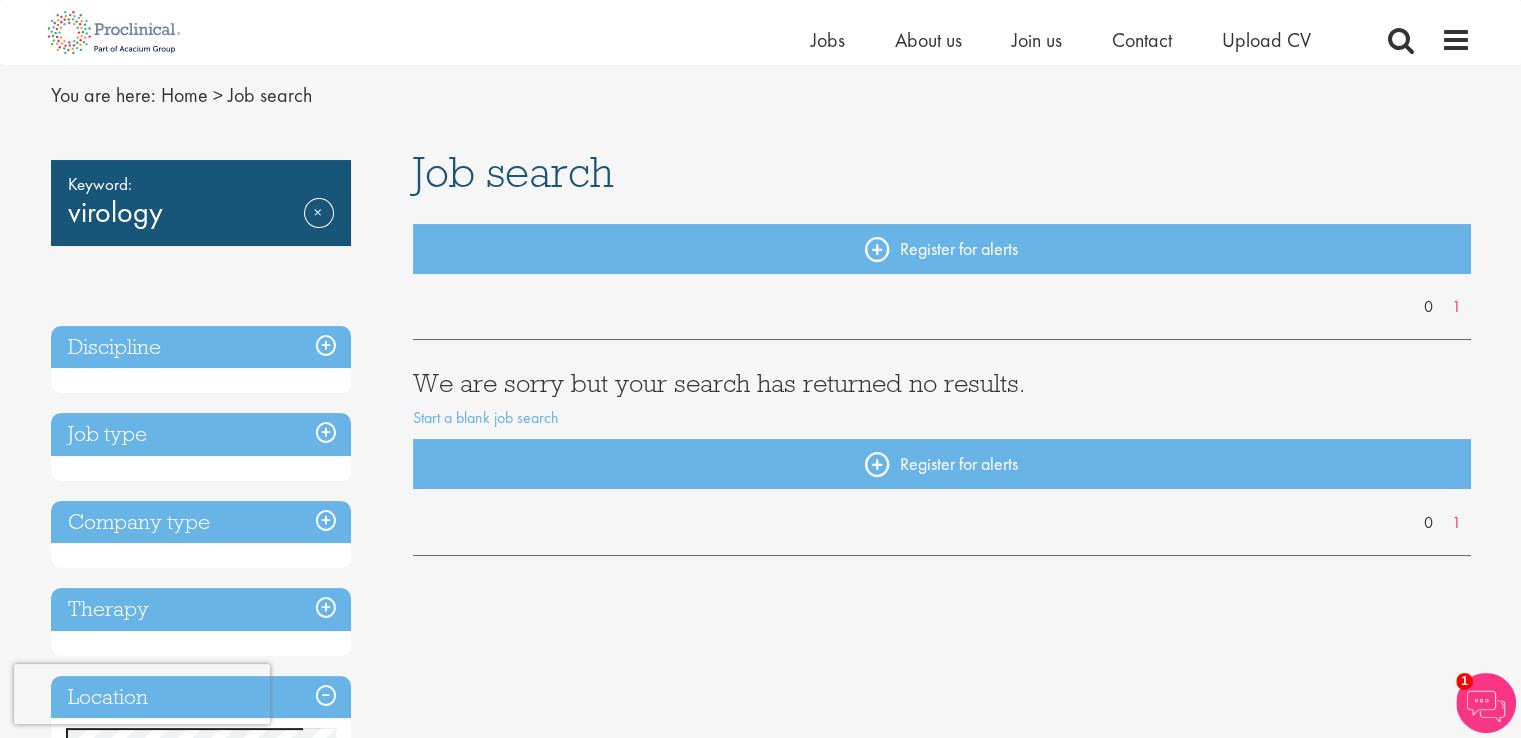 click on "Discipline" at bounding box center [201, 347] 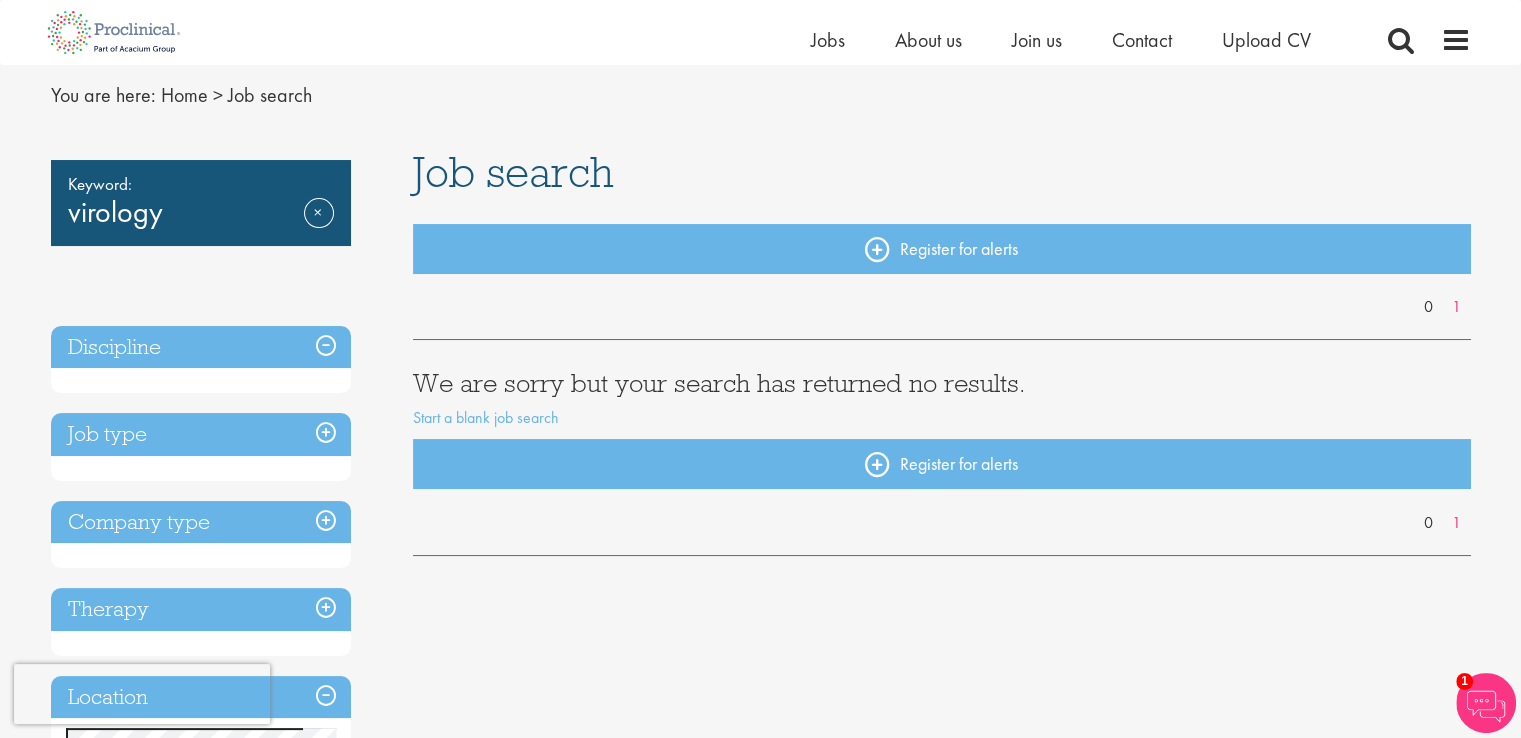 click on "Discipline" at bounding box center (201, 347) 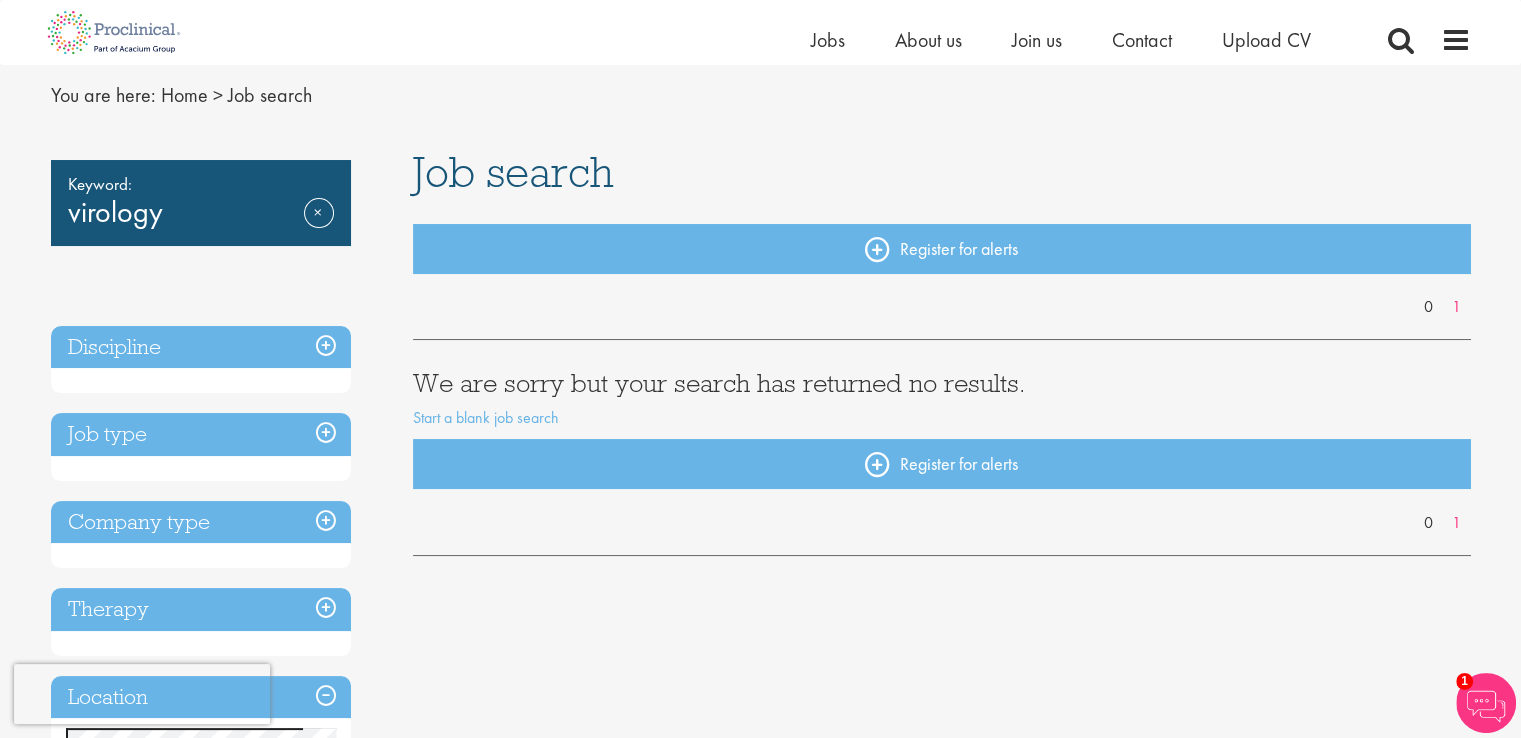 scroll, scrollTop: 0, scrollLeft: 0, axis: both 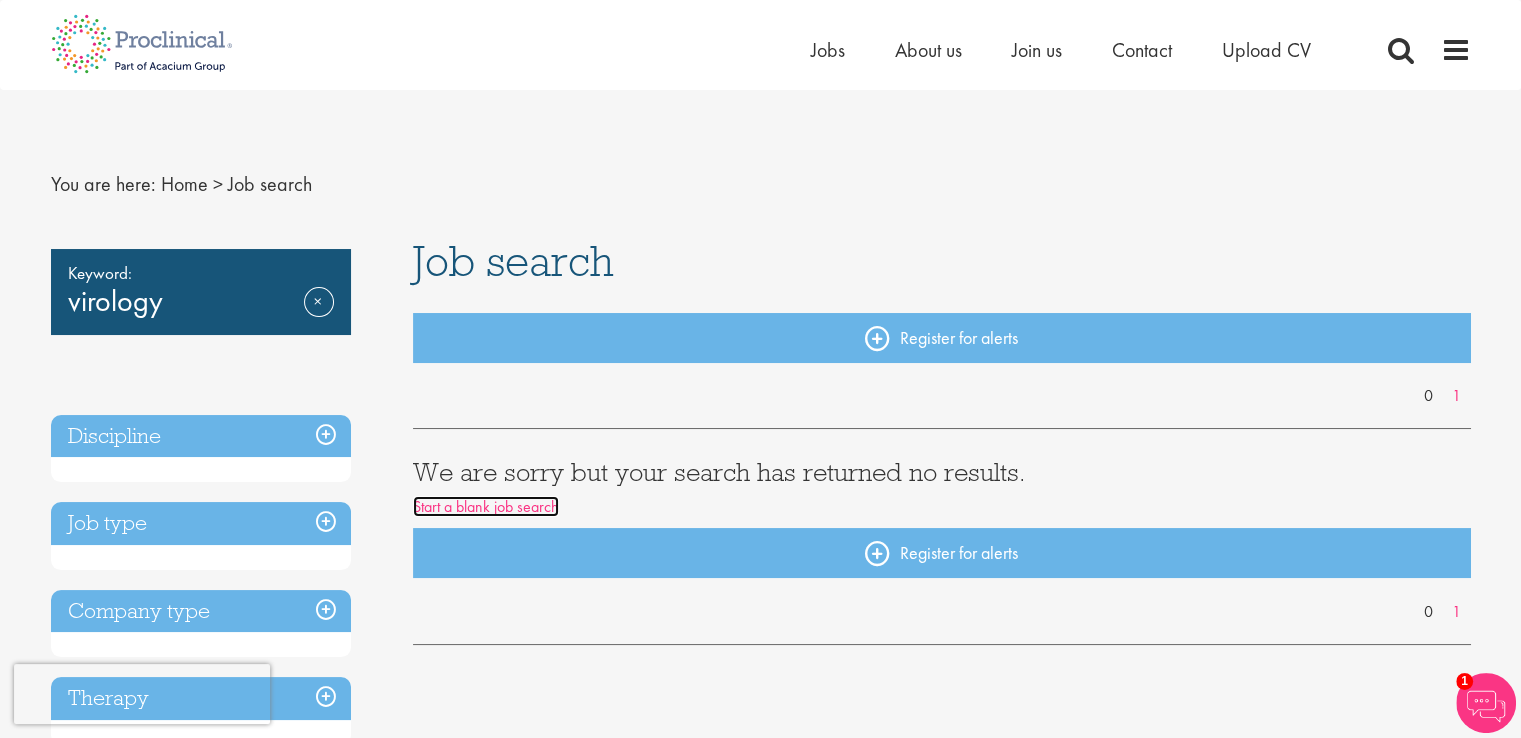 click on "Start a blank job search" at bounding box center [486, 506] 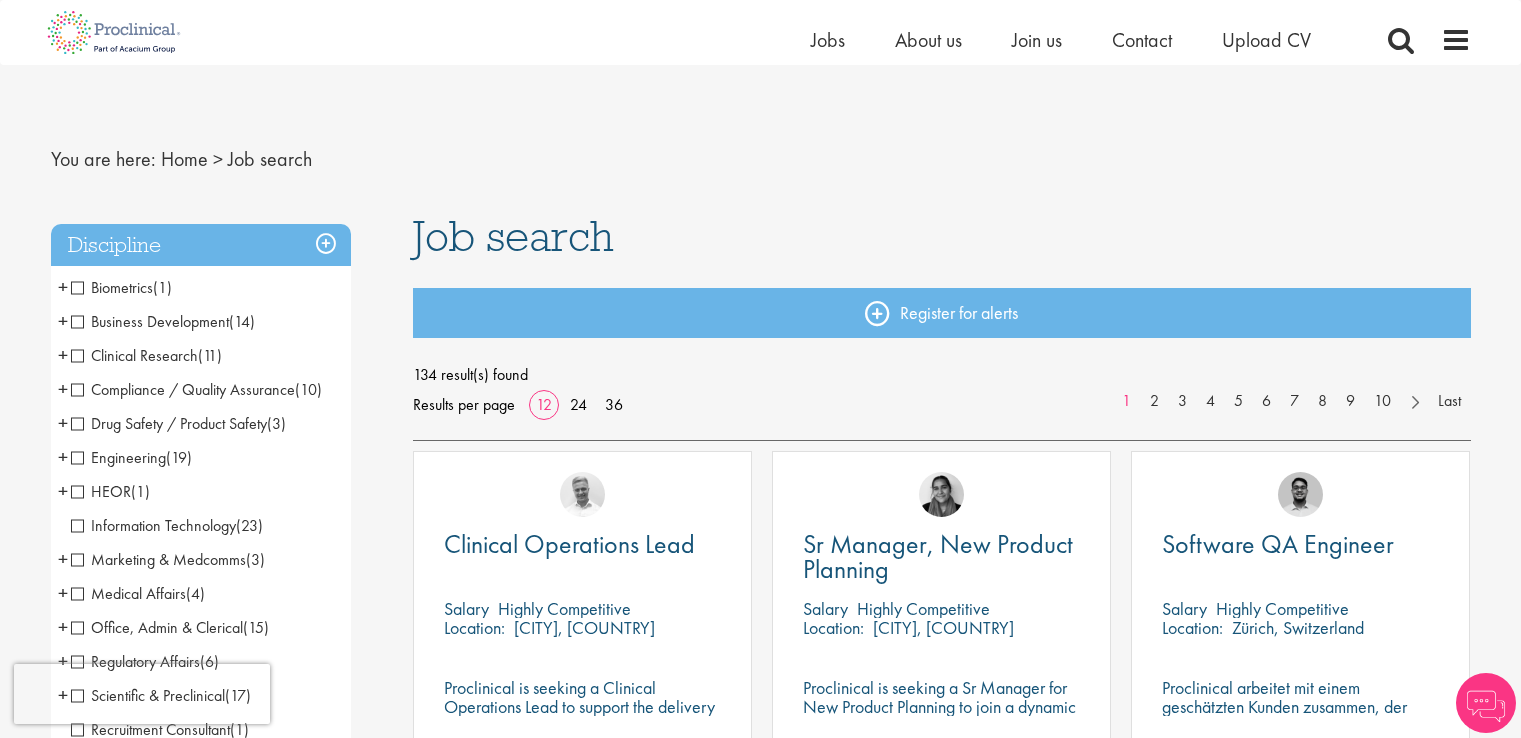 scroll, scrollTop: 170, scrollLeft: 0, axis: vertical 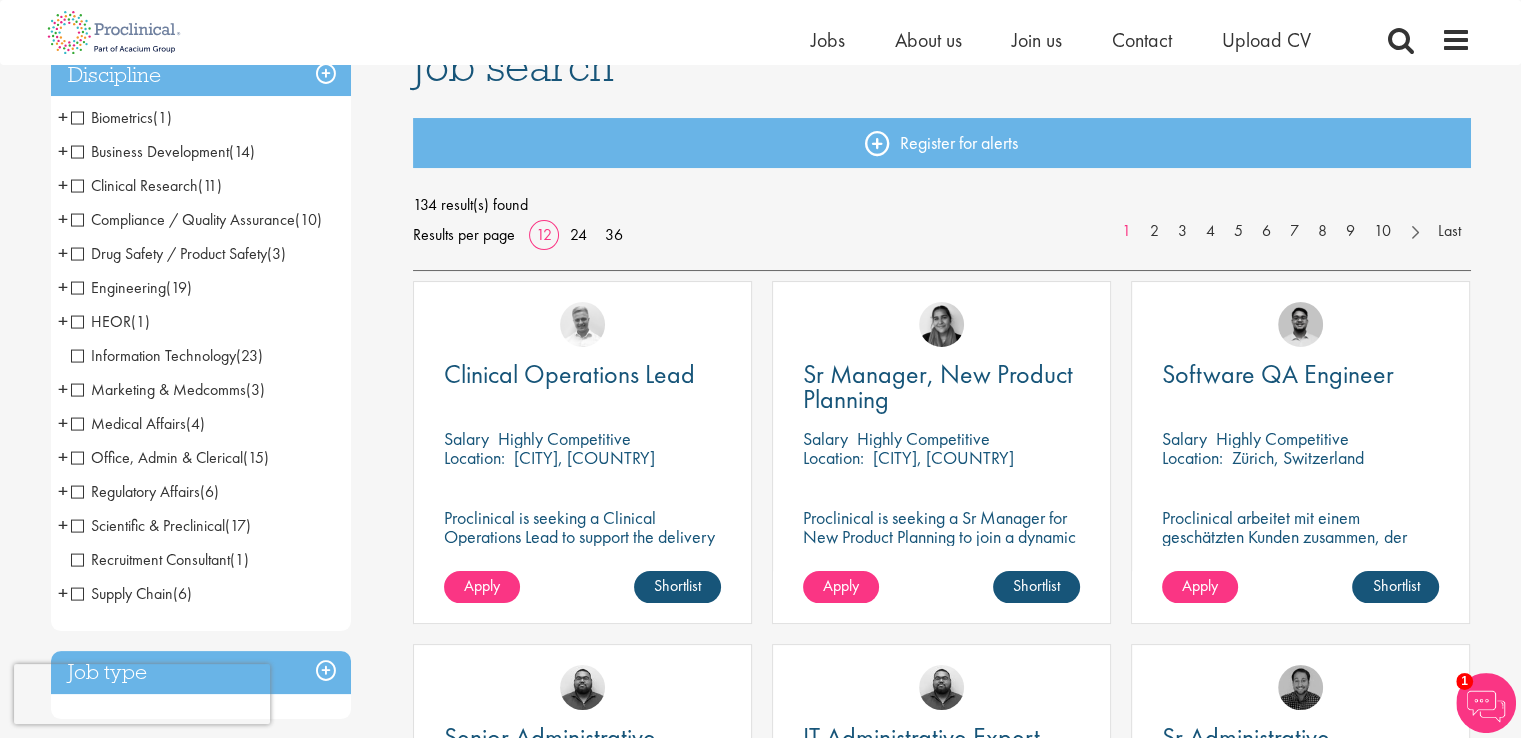 click on "Scientific & Preclinical" at bounding box center [148, 525] 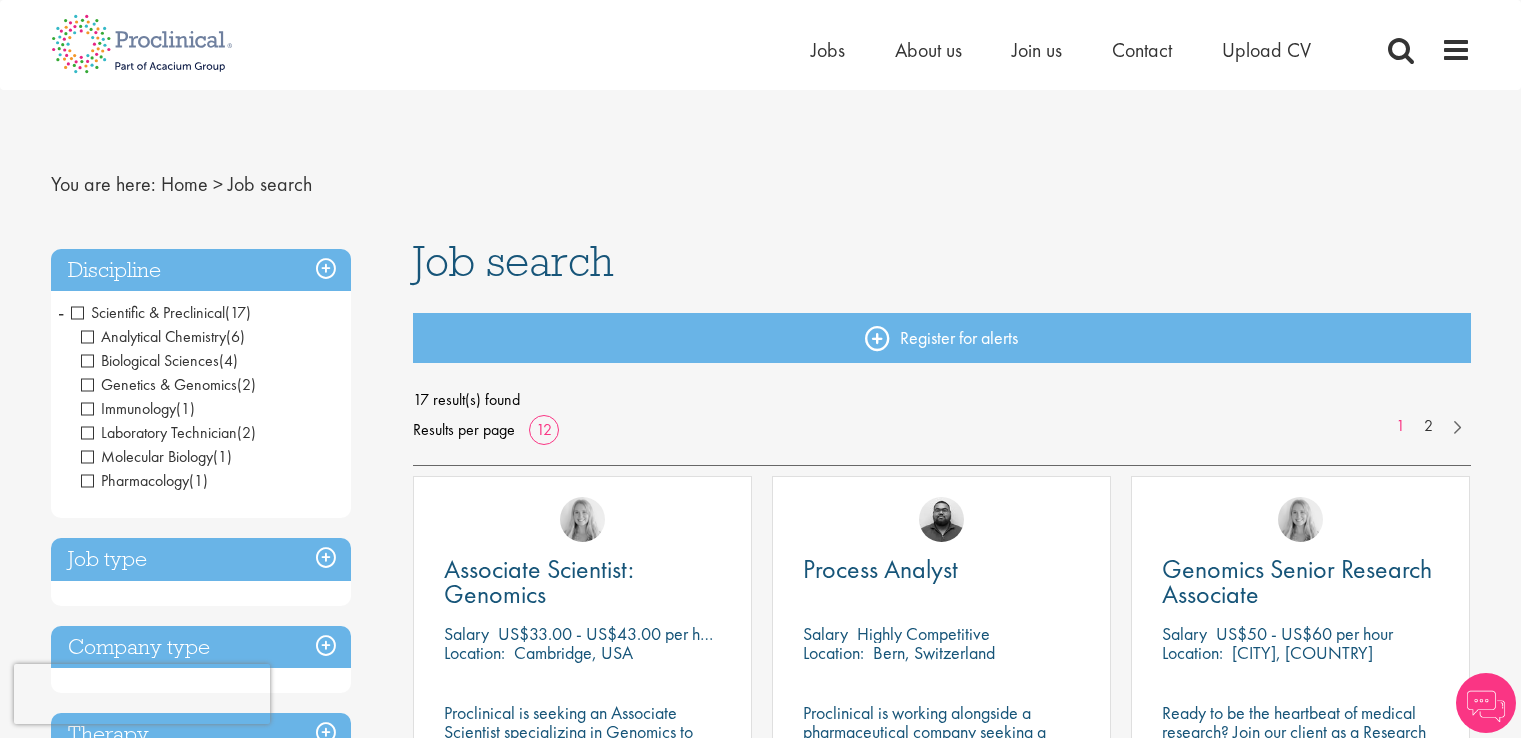 scroll, scrollTop: 0, scrollLeft: 0, axis: both 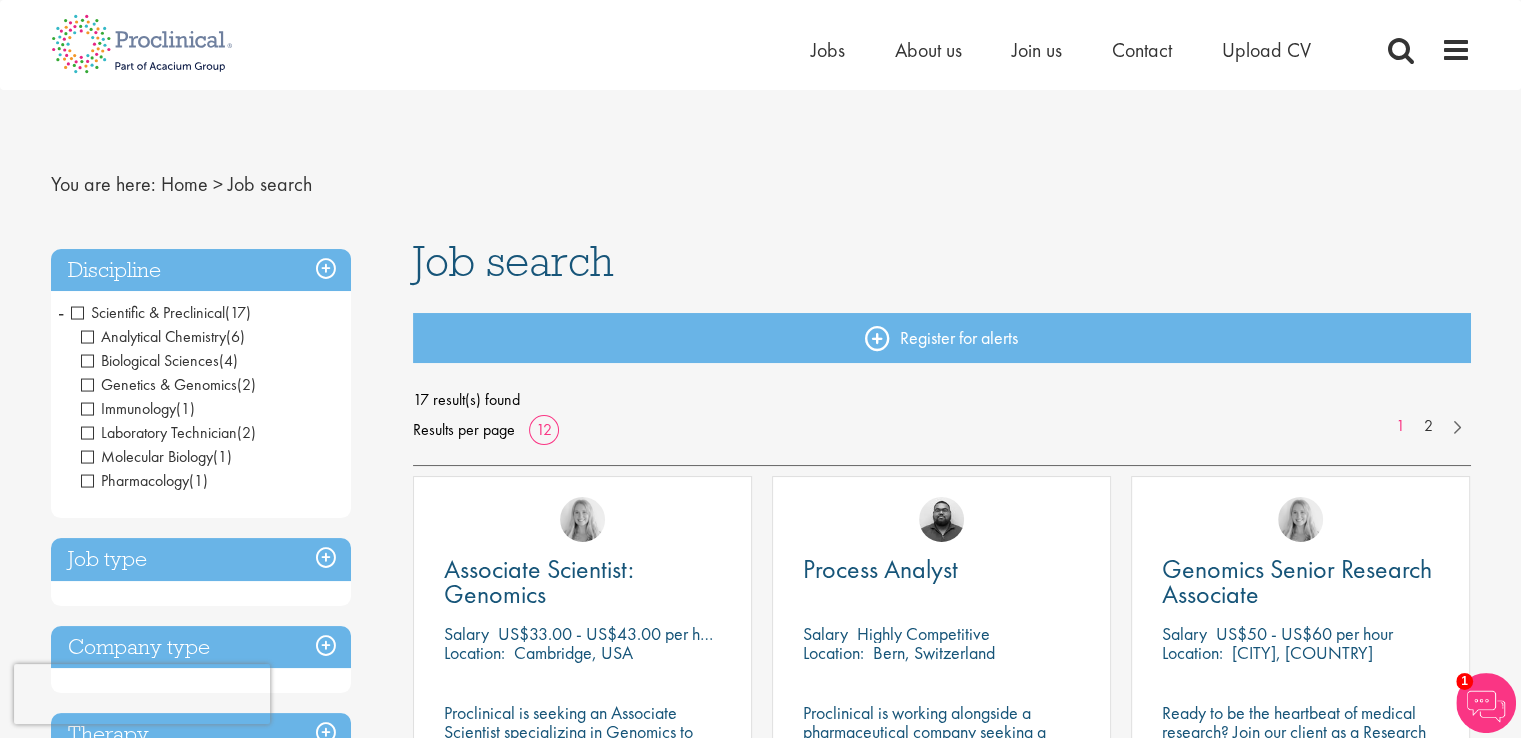 click on "Analytical Chemistry" at bounding box center (153, 336) 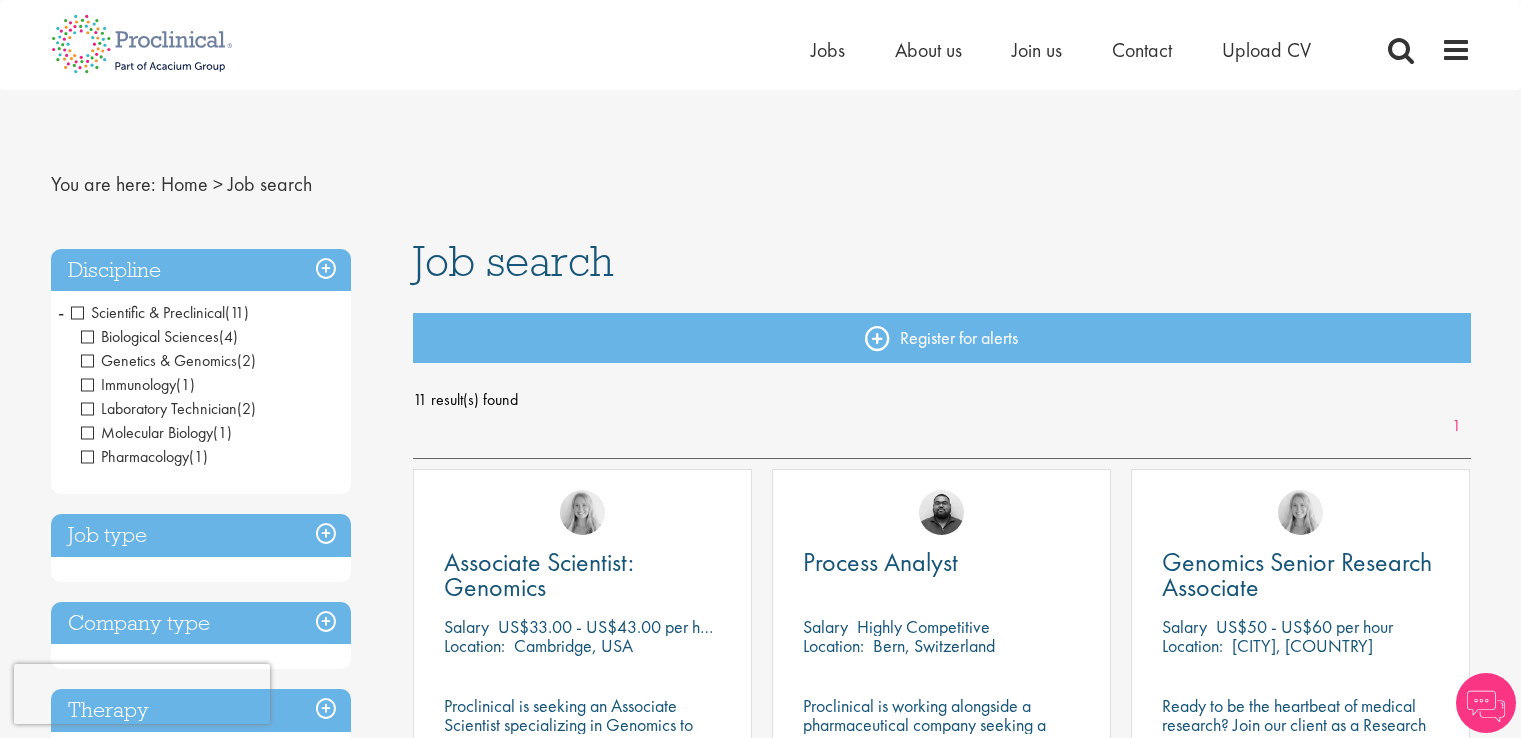 scroll, scrollTop: 0, scrollLeft: 0, axis: both 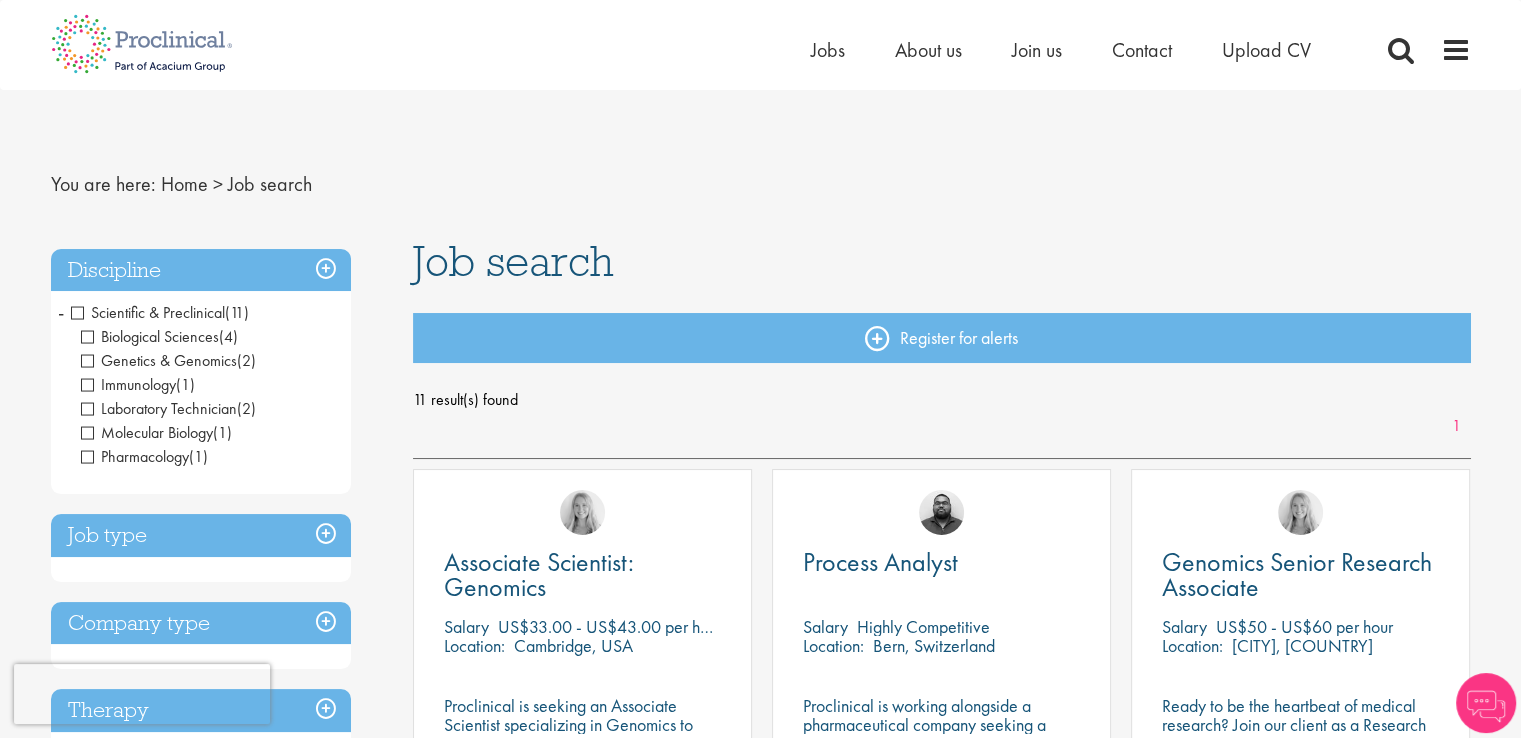 click on "Pharmacology" at bounding box center (135, 456) 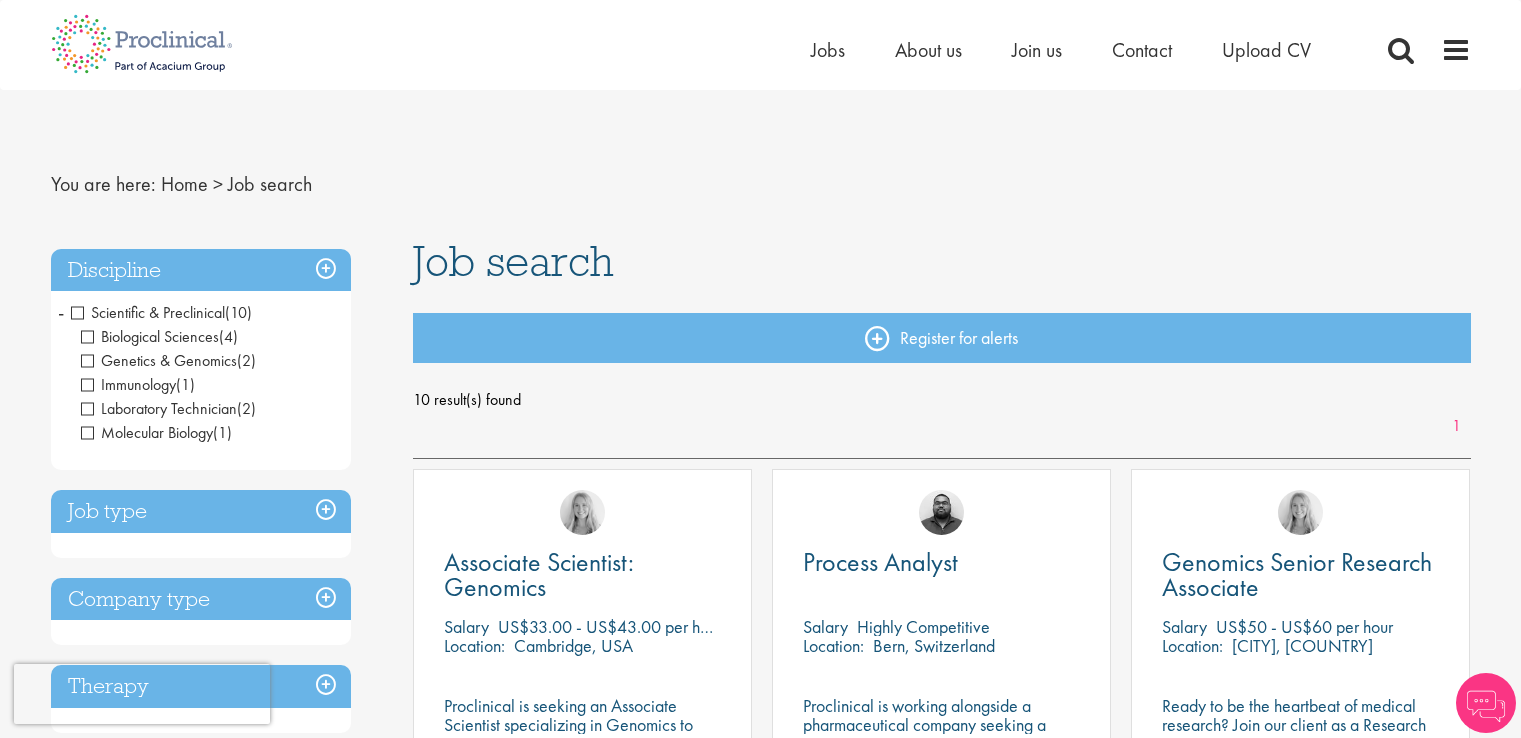 scroll, scrollTop: 0, scrollLeft: 0, axis: both 